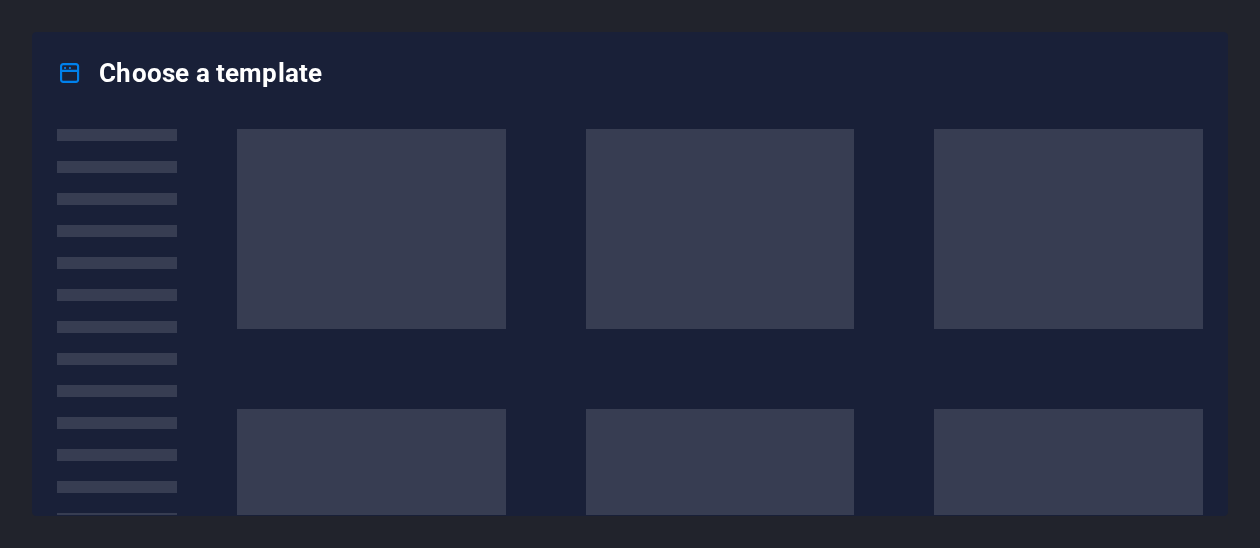 scroll, scrollTop: 0, scrollLeft: 0, axis: both 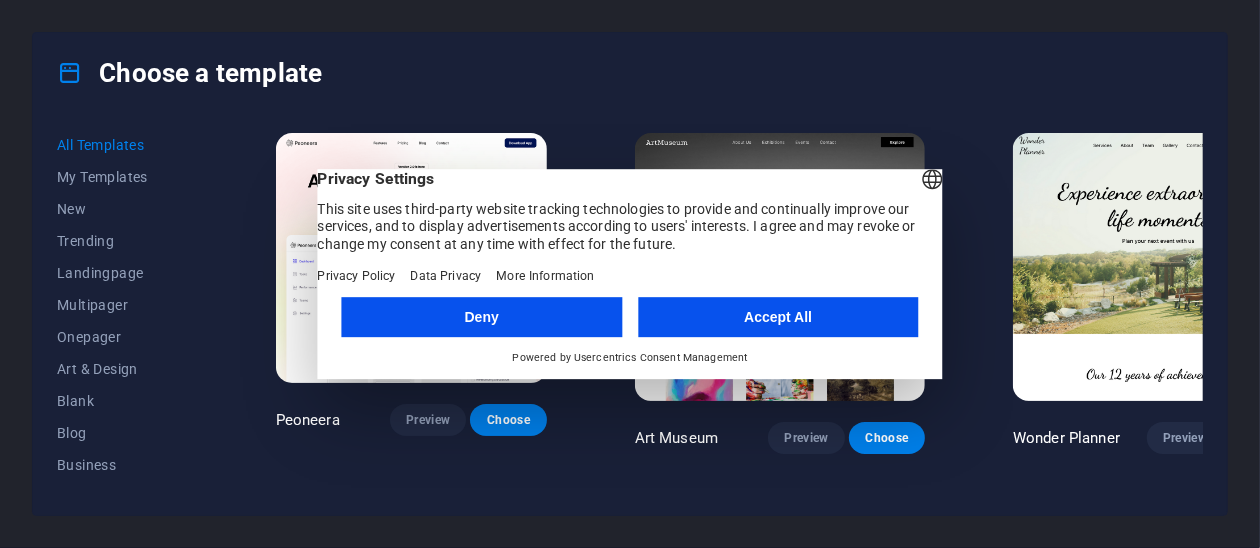 click on "Accept All" at bounding box center (778, 317) 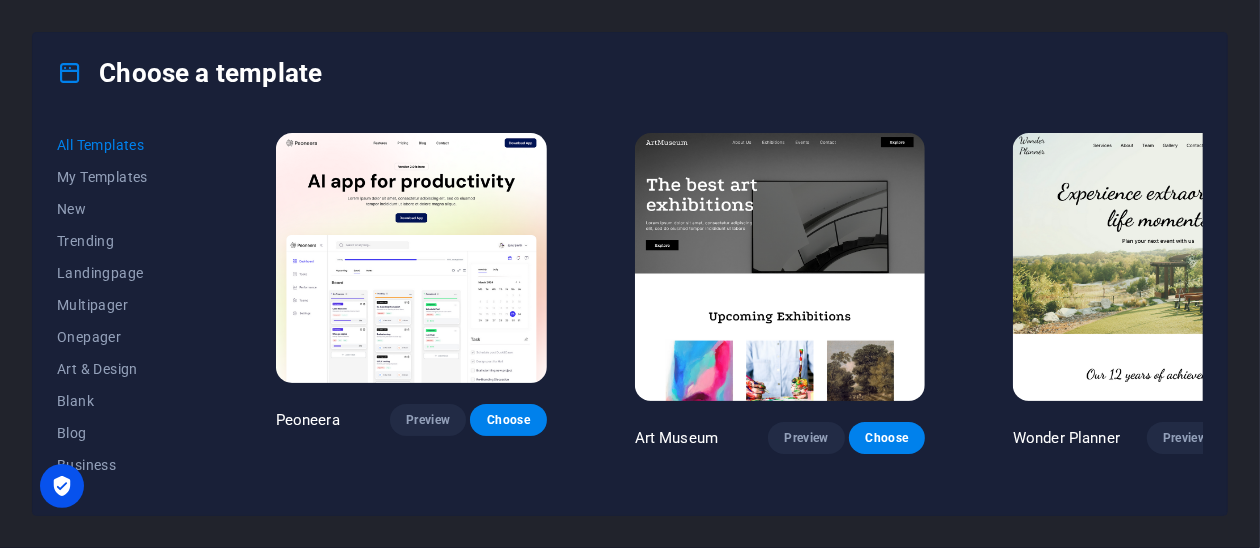 scroll, scrollTop: 0, scrollLeft: 0, axis: both 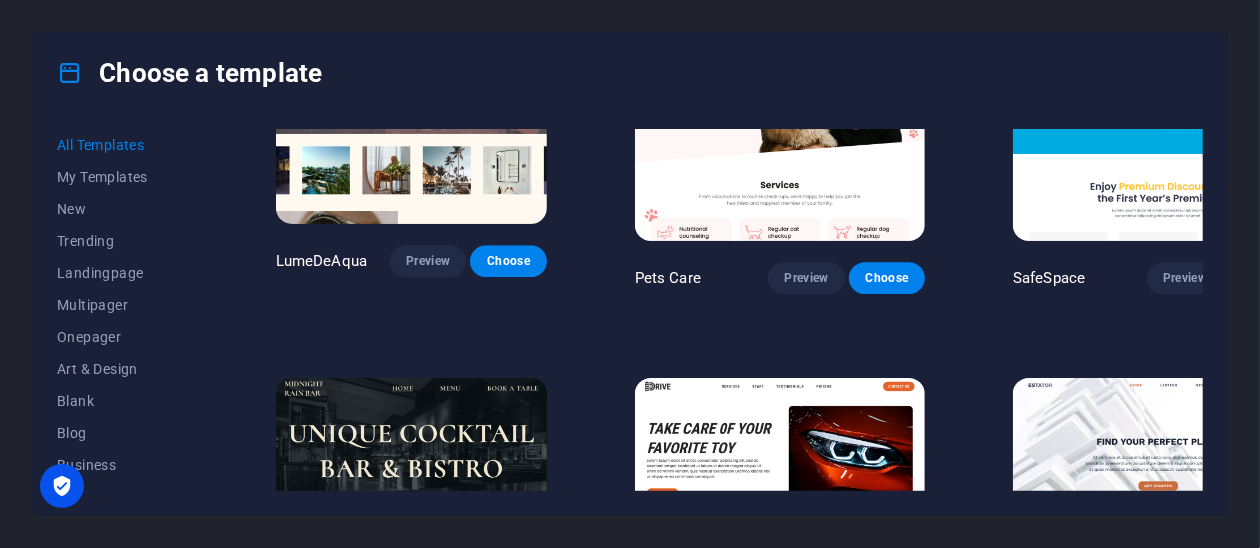 drag, startPoint x: 423, startPoint y: 474, endPoint x: 771, endPoint y: 59, distance: 541.5986 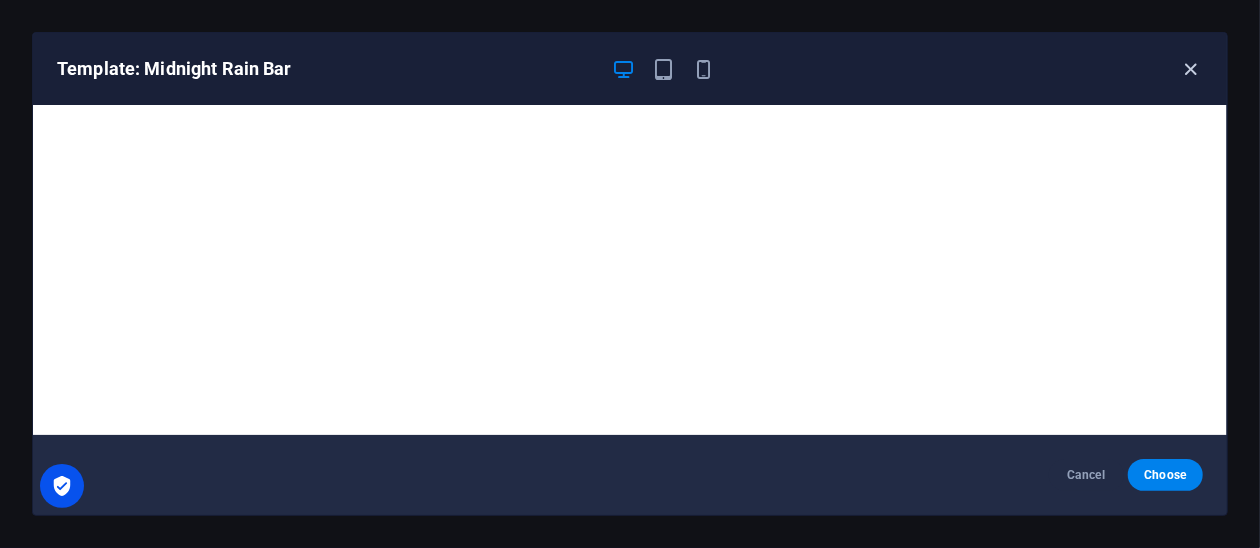 click at bounding box center (1191, 69) 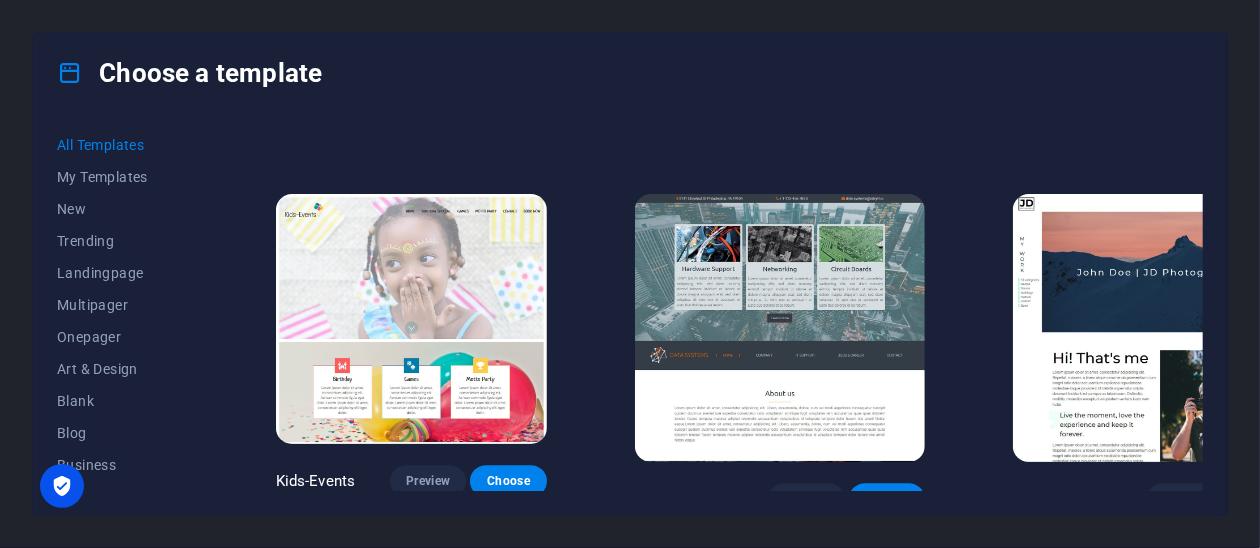 scroll, scrollTop: 6799, scrollLeft: 0, axis: vertical 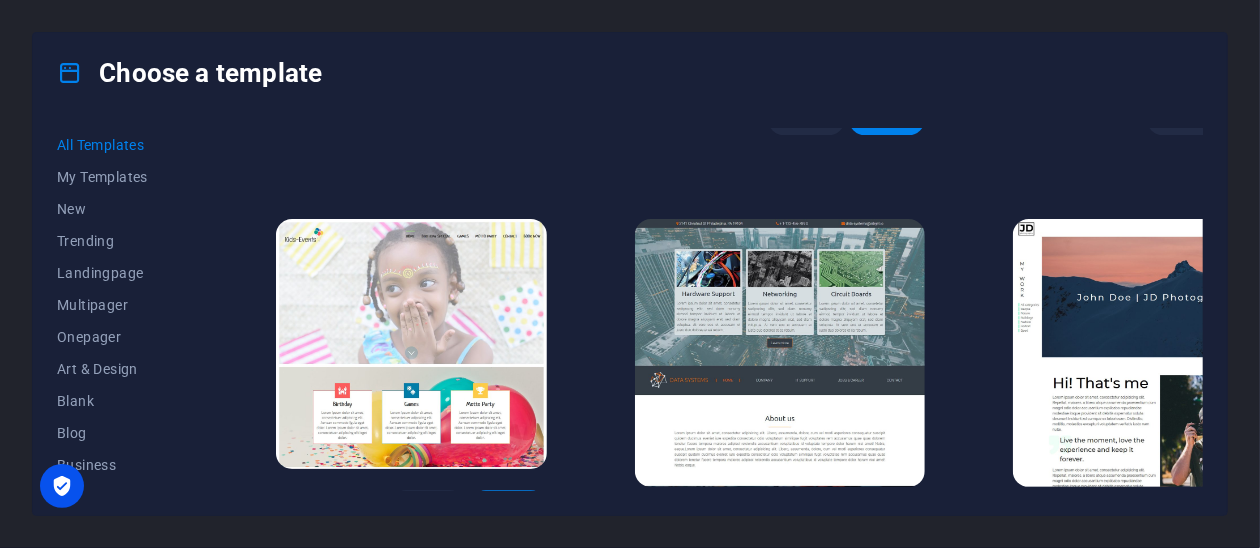 click on "Preview" at bounding box center [1185, 928] 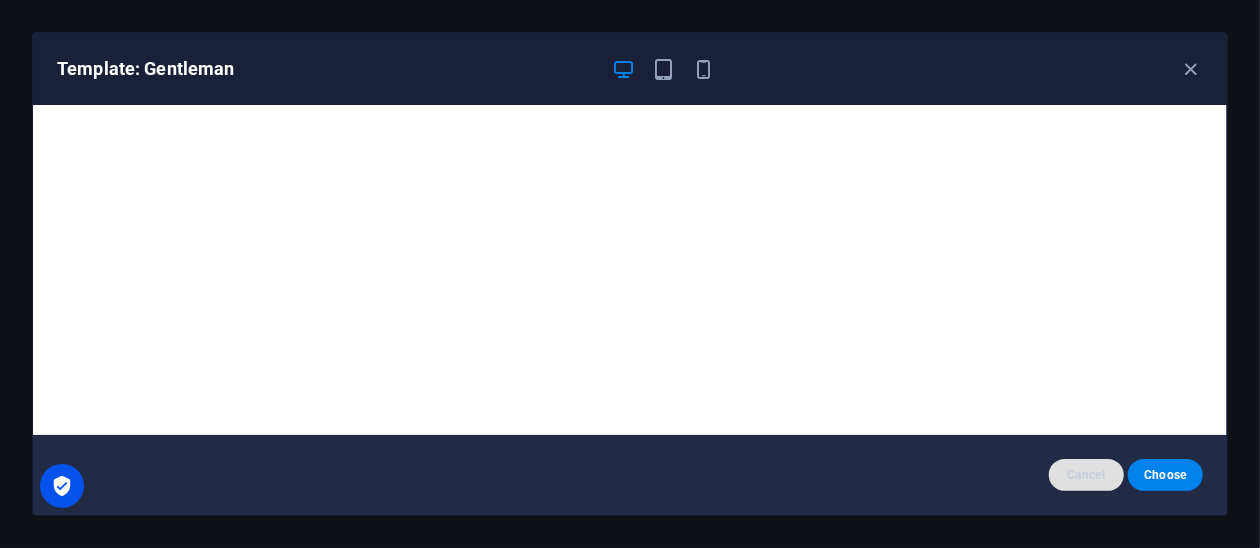 click on "Cancel" at bounding box center [1086, 475] 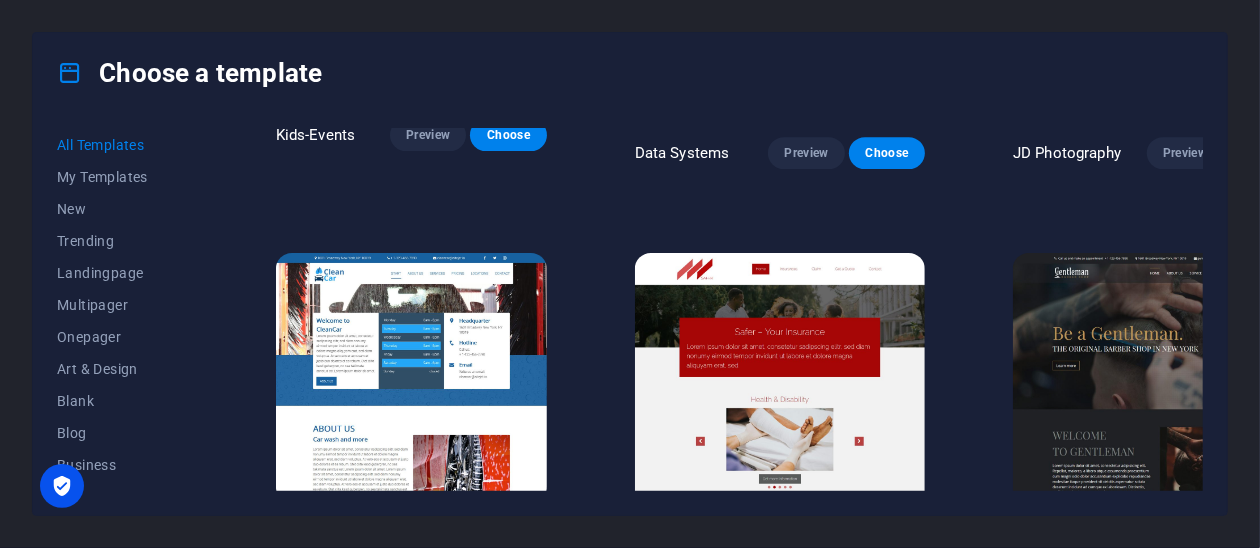 scroll, scrollTop: 7199, scrollLeft: 0, axis: vertical 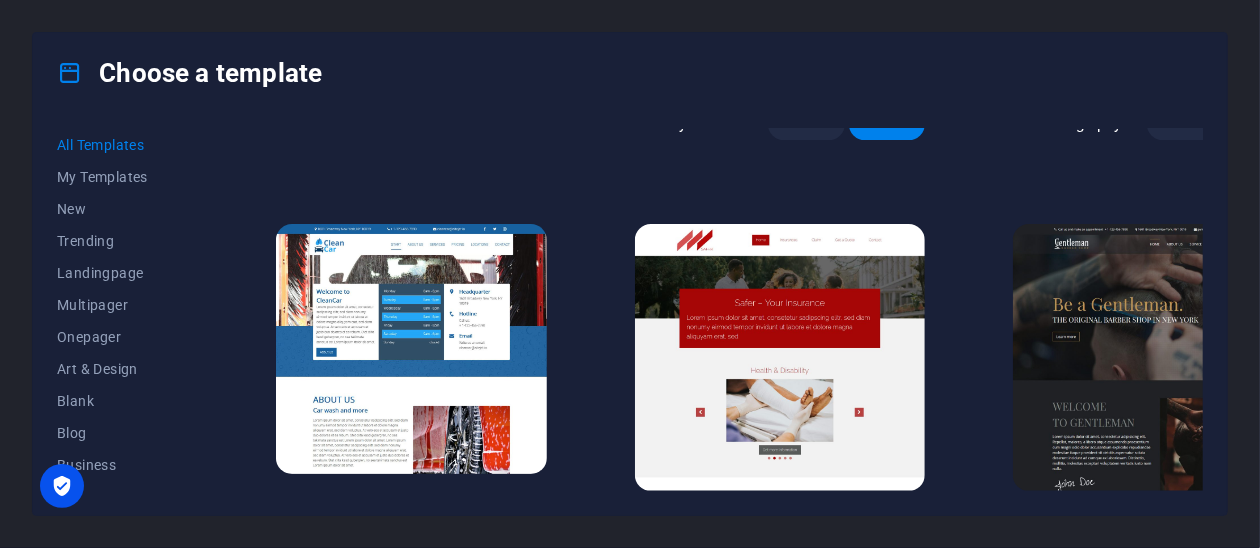 click on "Preview" at bounding box center (816, 933) 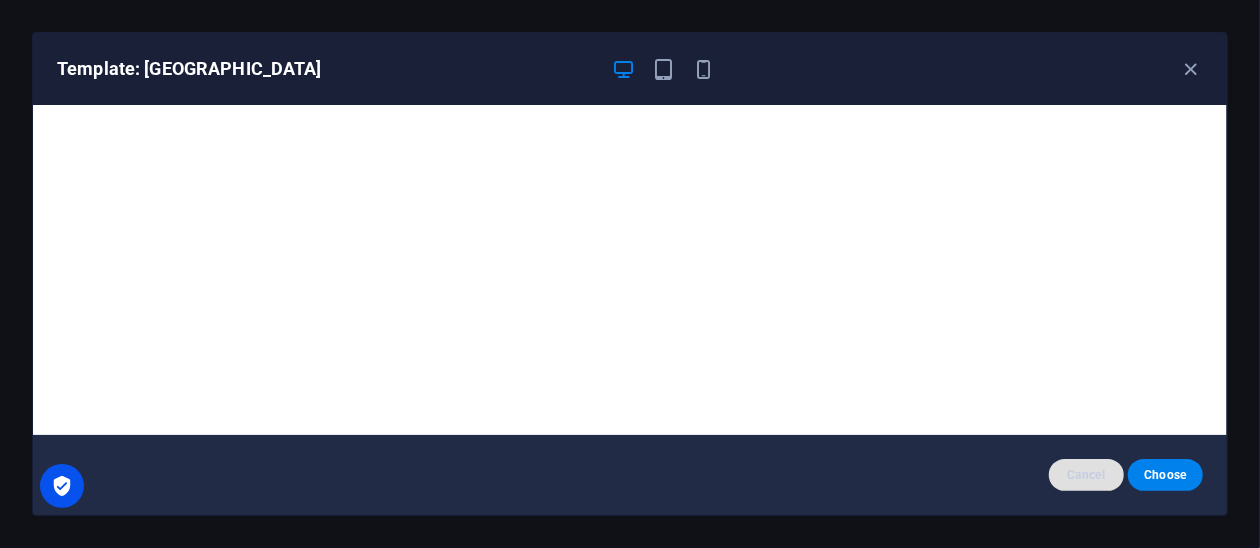 click on "Cancel" at bounding box center (1086, 475) 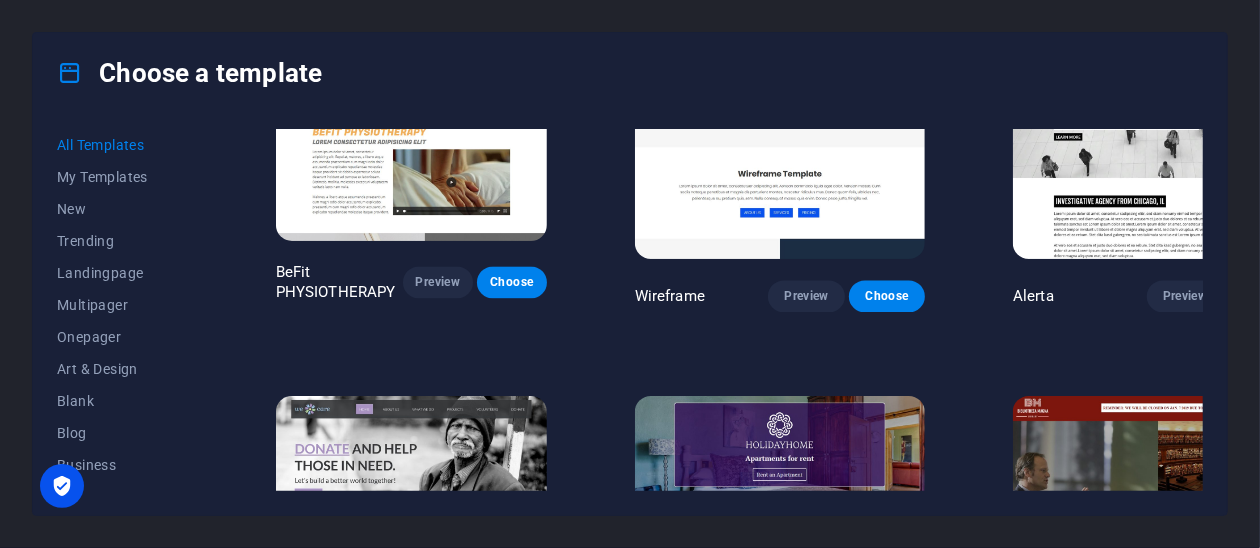 scroll, scrollTop: 9900, scrollLeft: 0, axis: vertical 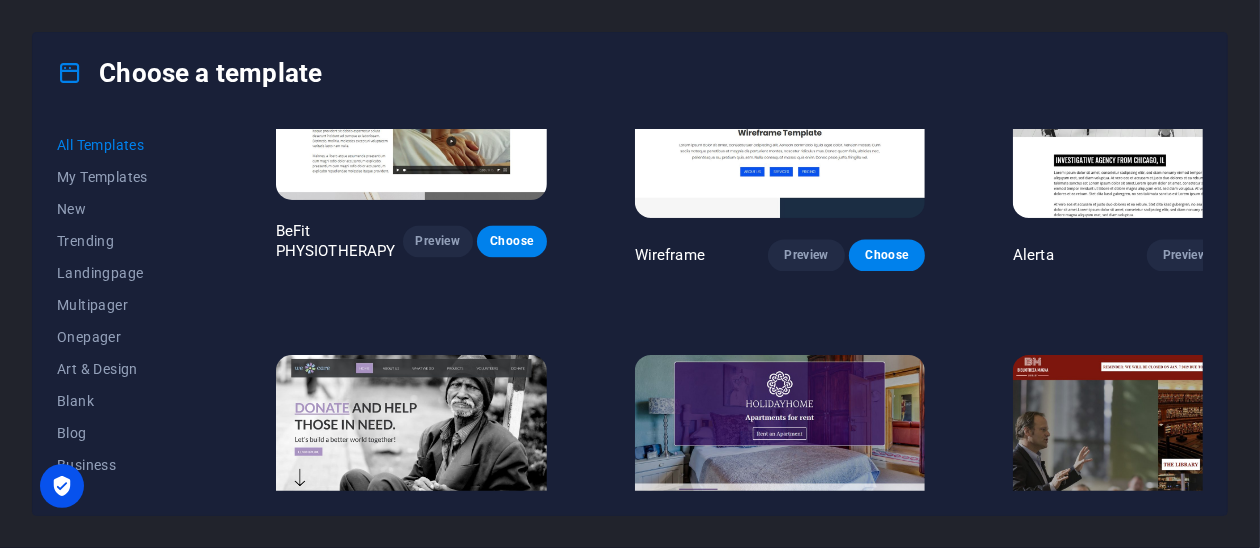 click on "Preview" at bounding box center (806, 1064) 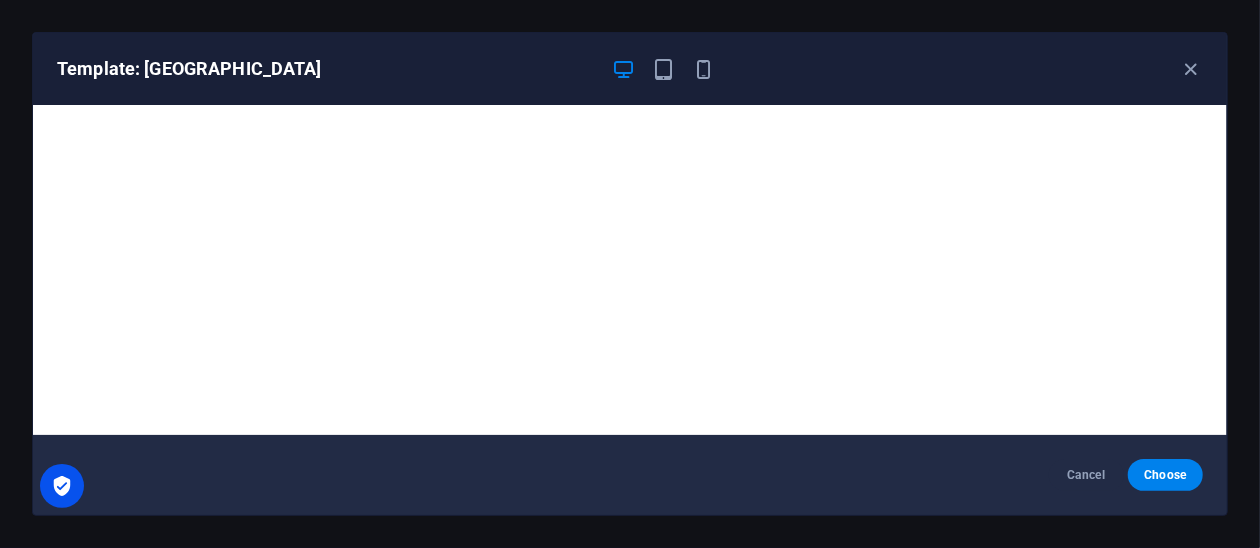 scroll, scrollTop: 4, scrollLeft: 0, axis: vertical 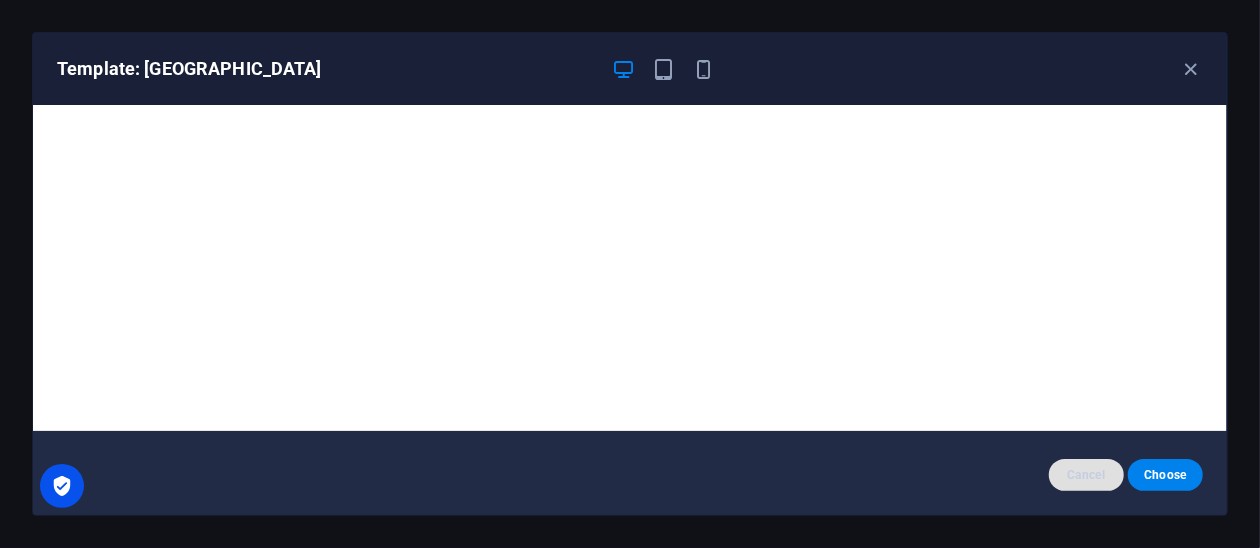click on "Cancel" at bounding box center [1086, 475] 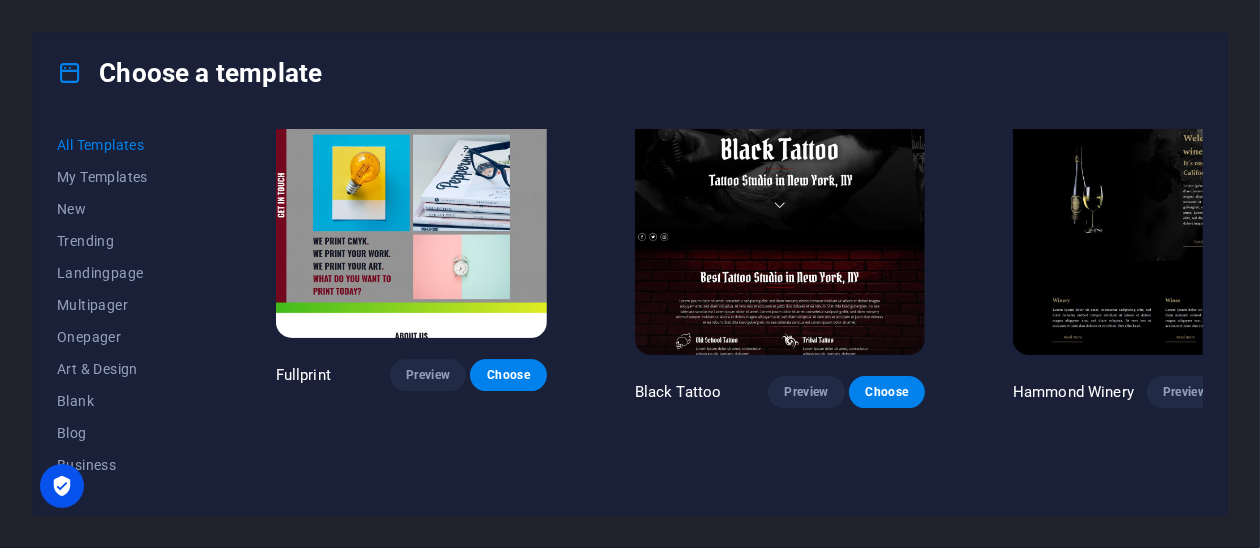 scroll, scrollTop: 10999, scrollLeft: 0, axis: vertical 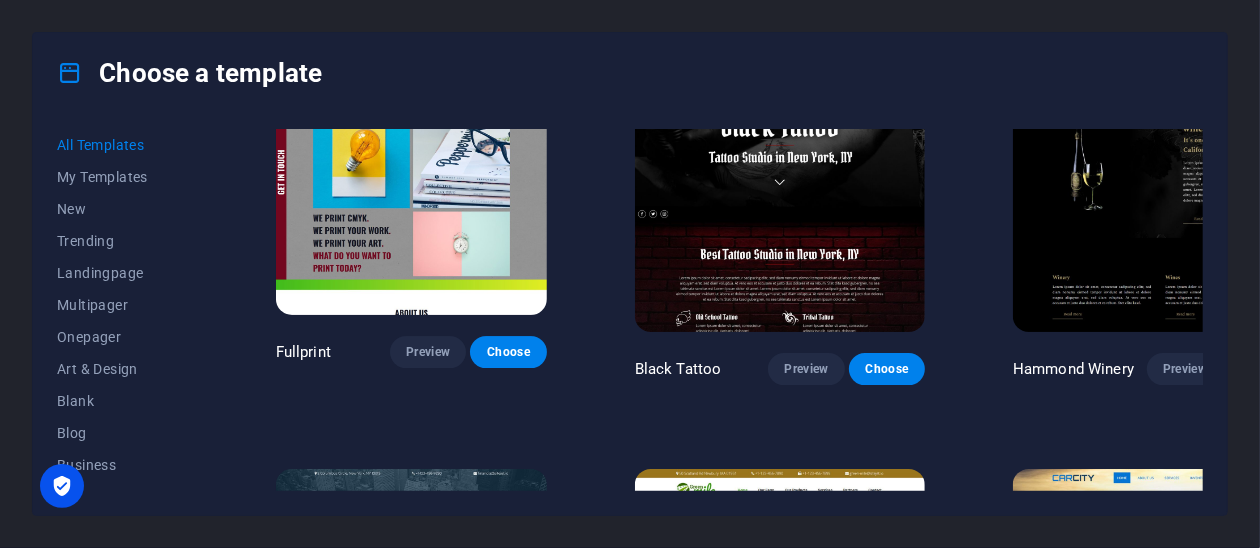 click on "Preview" at bounding box center [428, 1161] 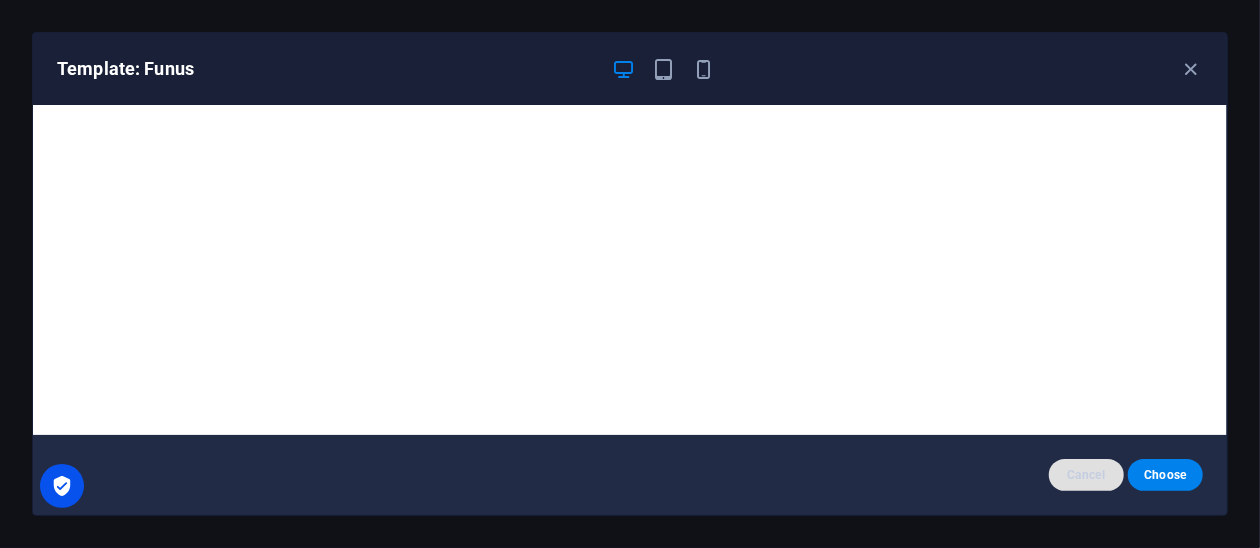 click on "Cancel" at bounding box center [1086, 475] 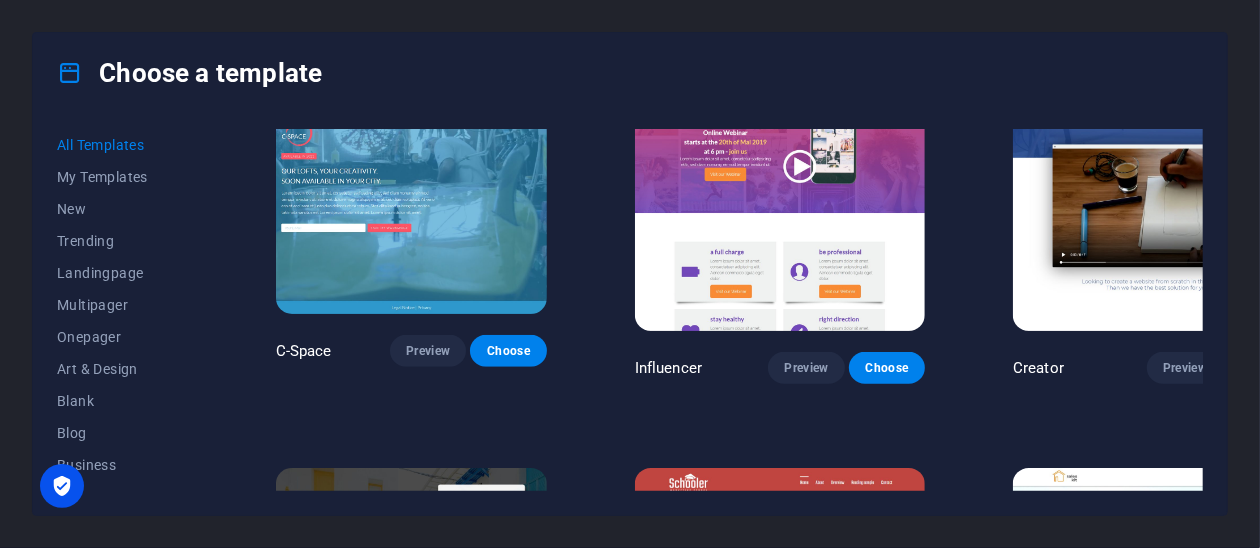 scroll, scrollTop: 20102, scrollLeft: 0, axis: vertical 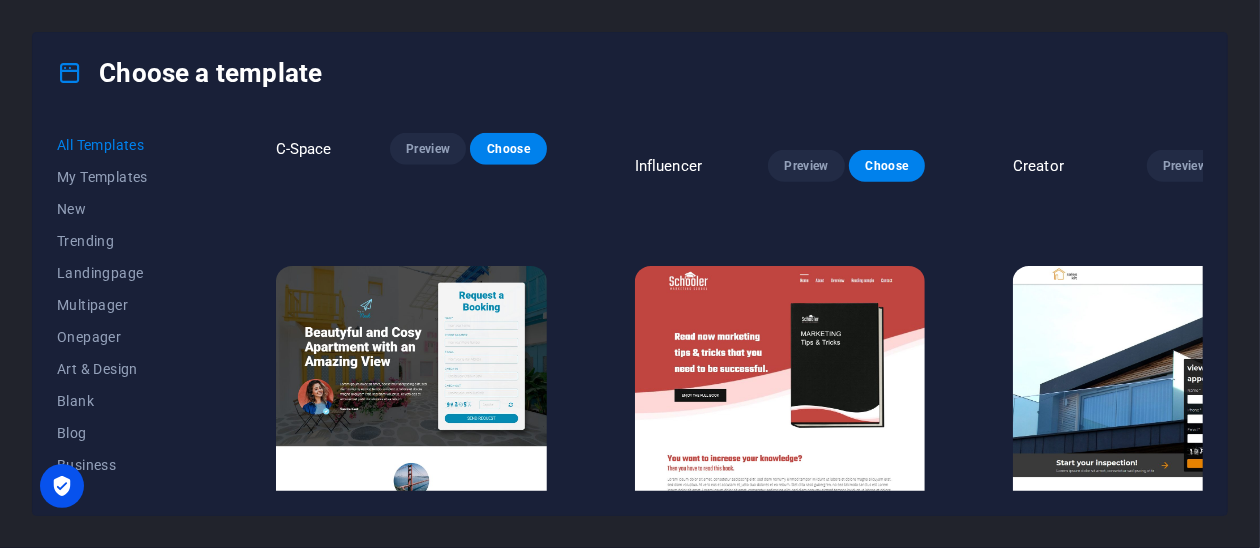 click on "Preview" at bounding box center [428, 1767] 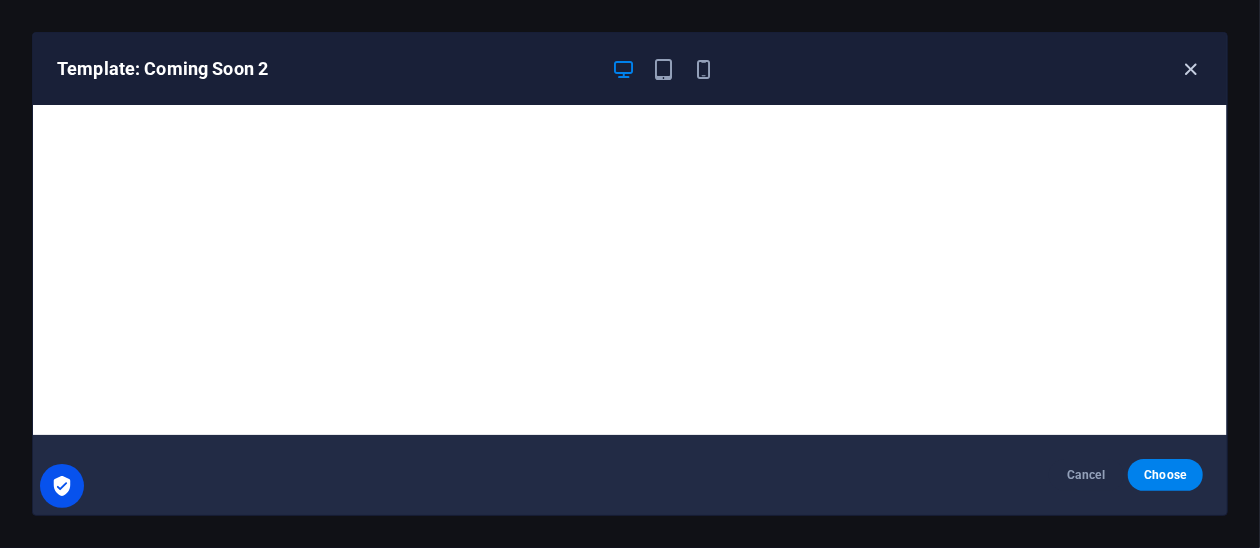 click at bounding box center [1191, 69] 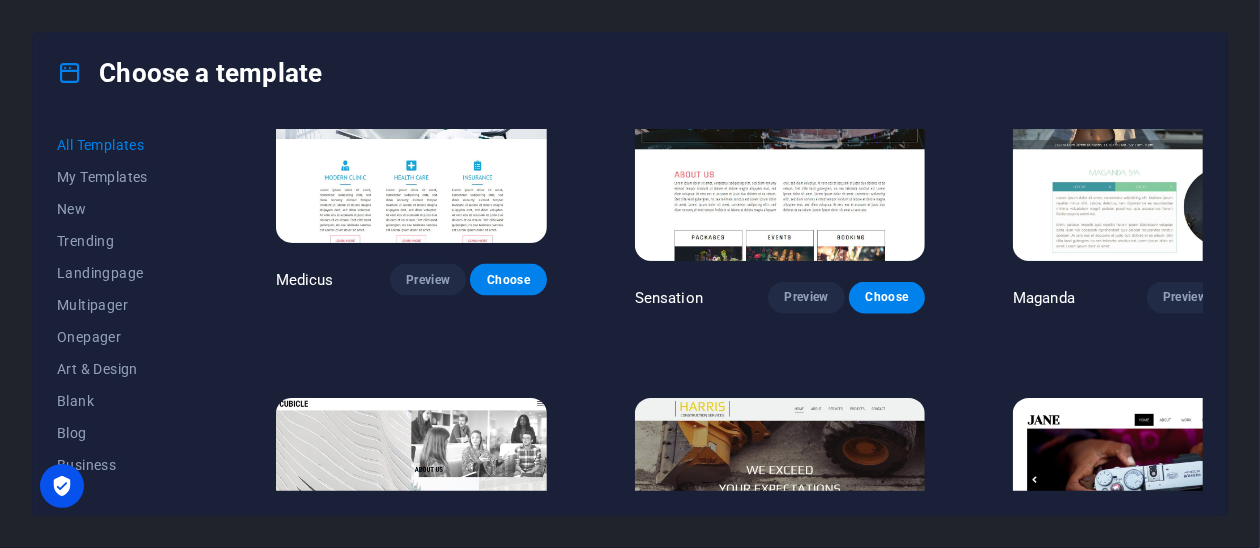 scroll, scrollTop: 17102, scrollLeft: 0, axis: vertical 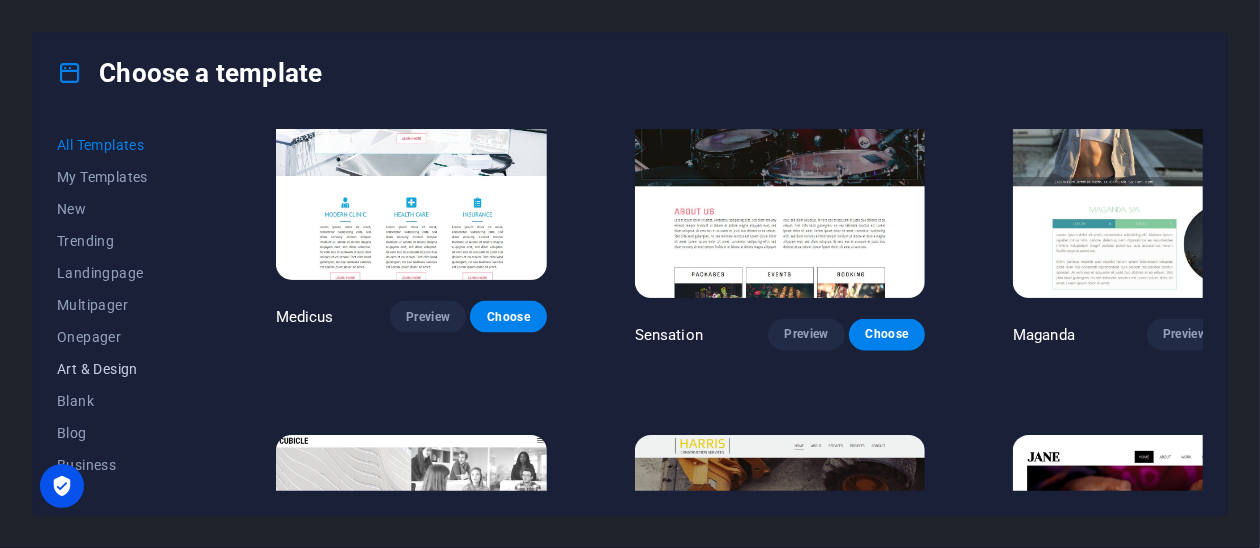 click on "Art & Design" at bounding box center (122, 369) 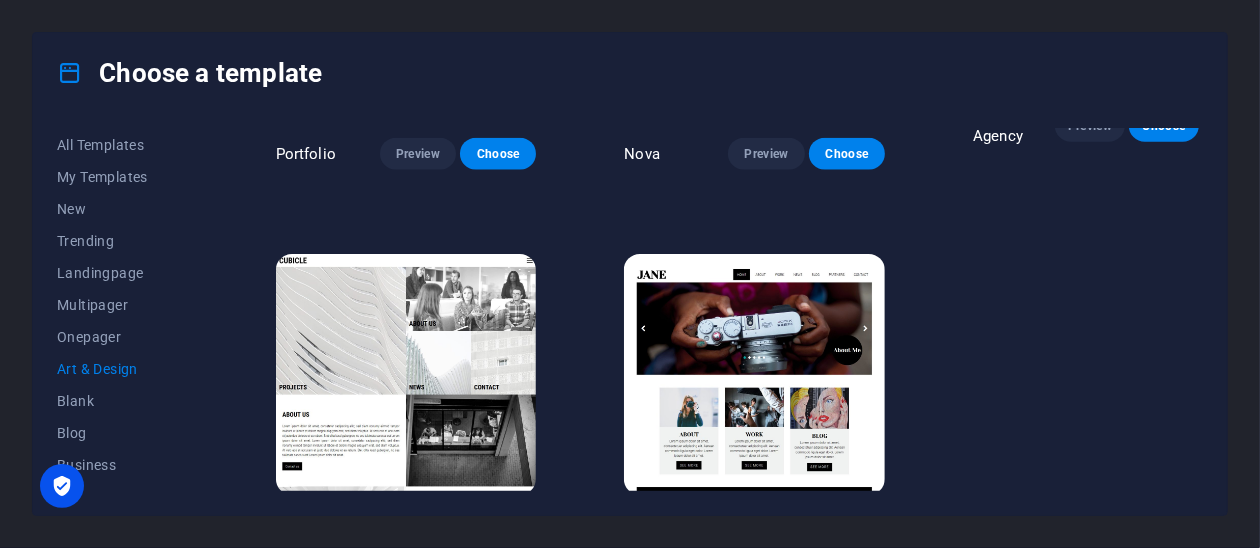 scroll, scrollTop: 1395, scrollLeft: 0, axis: vertical 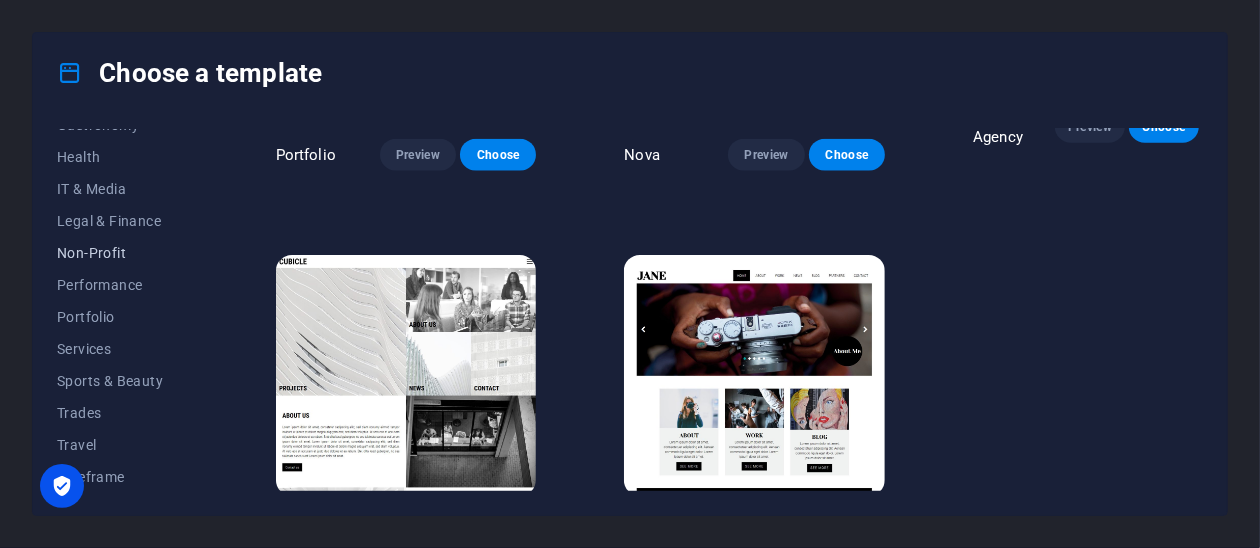 click on "Non-Profit" at bounding box center (122, 253) 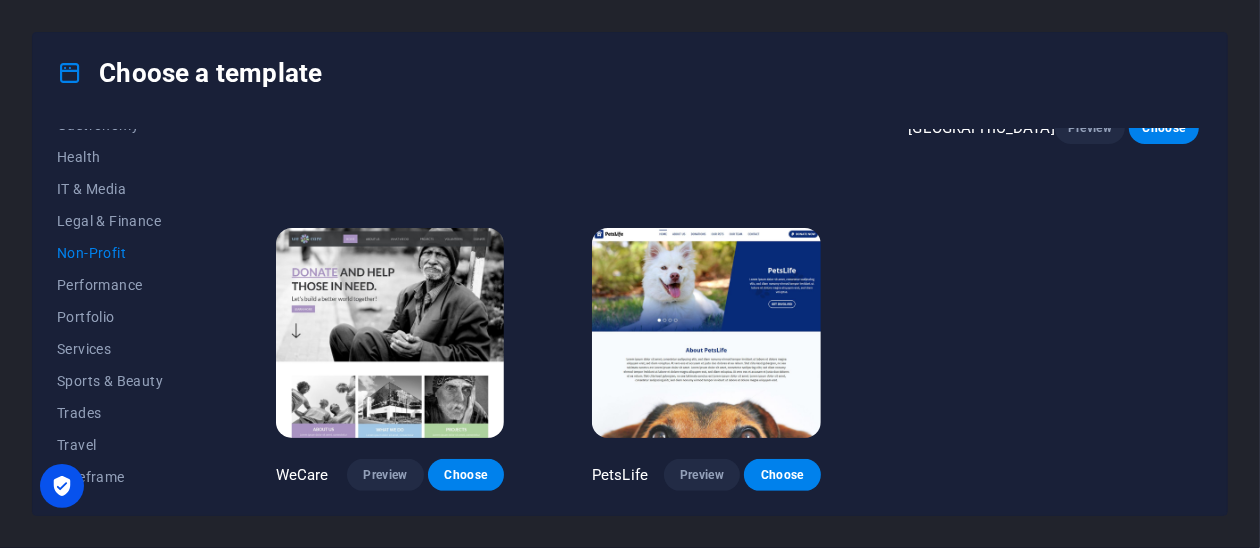 scroll, scrollTop: 294, scrollLeft: 0, axis: vertical 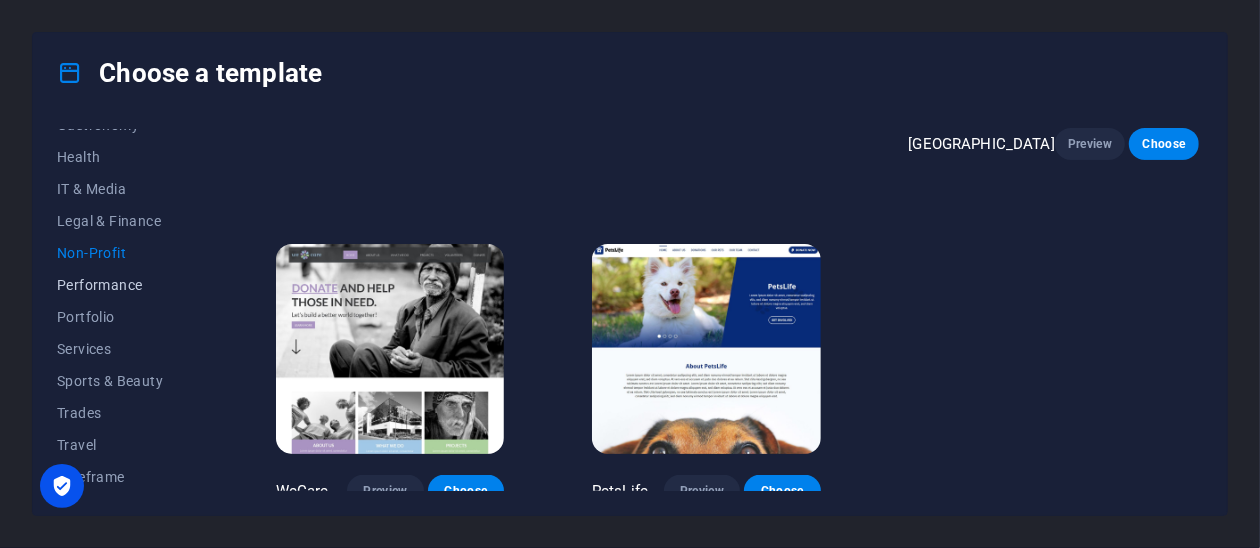 click on "Performance" at bounding box center (122, 285) 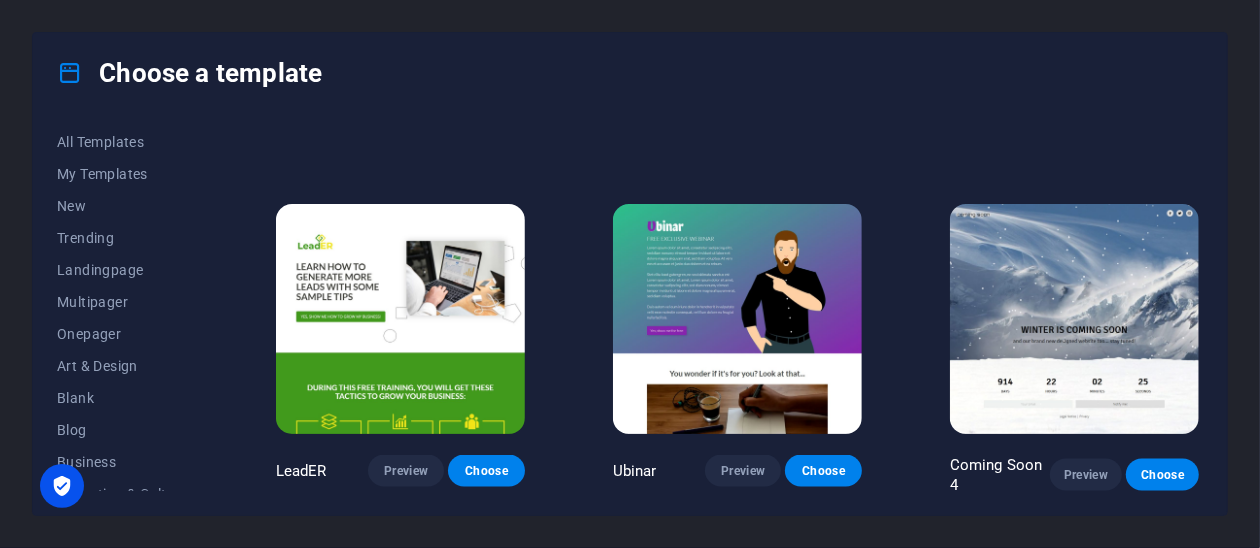 scroll, scrollTop: 0, scrollLeft: 0, axis: both 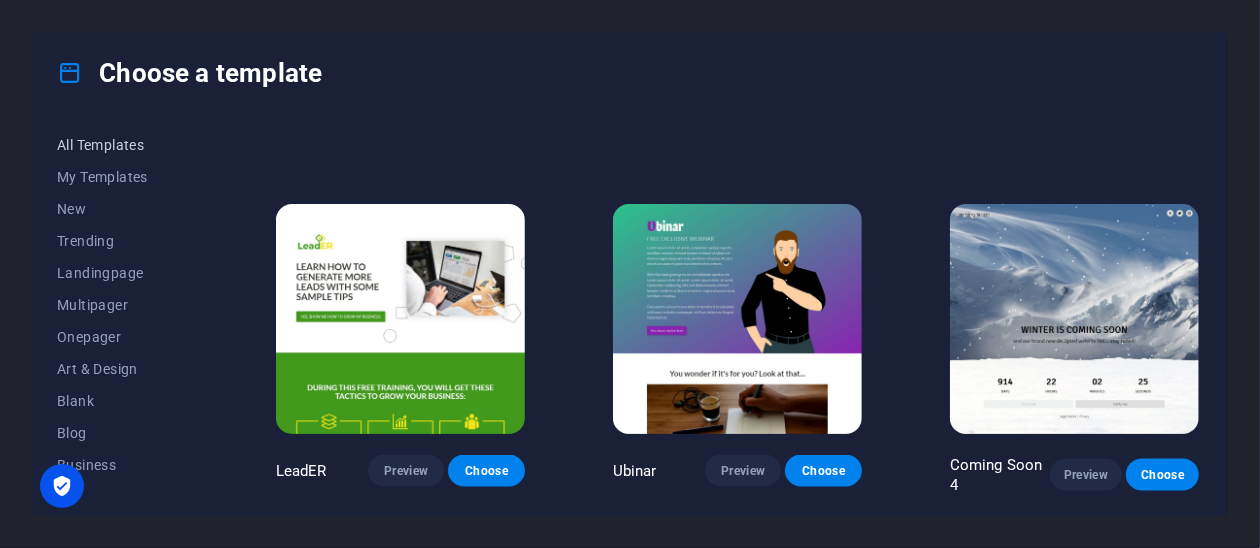 click on "All Templates" at bounding box center [122, 145] 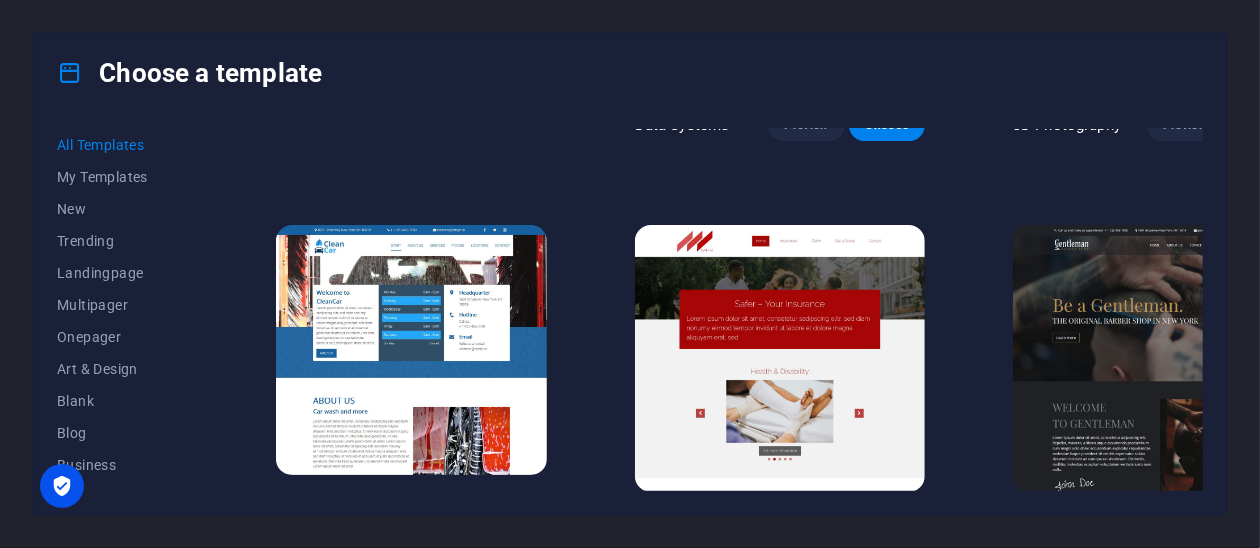 scroll, scrollTop: 7195, scrollLeft: 0, axis: vertical 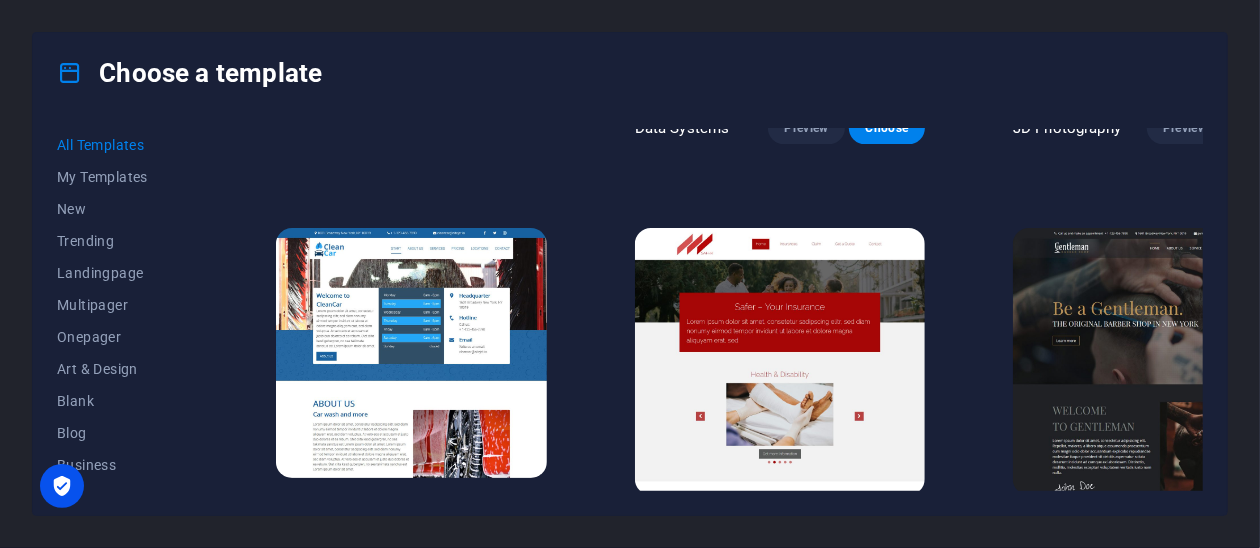 click on "Choose" at bounding box center [890, 937] 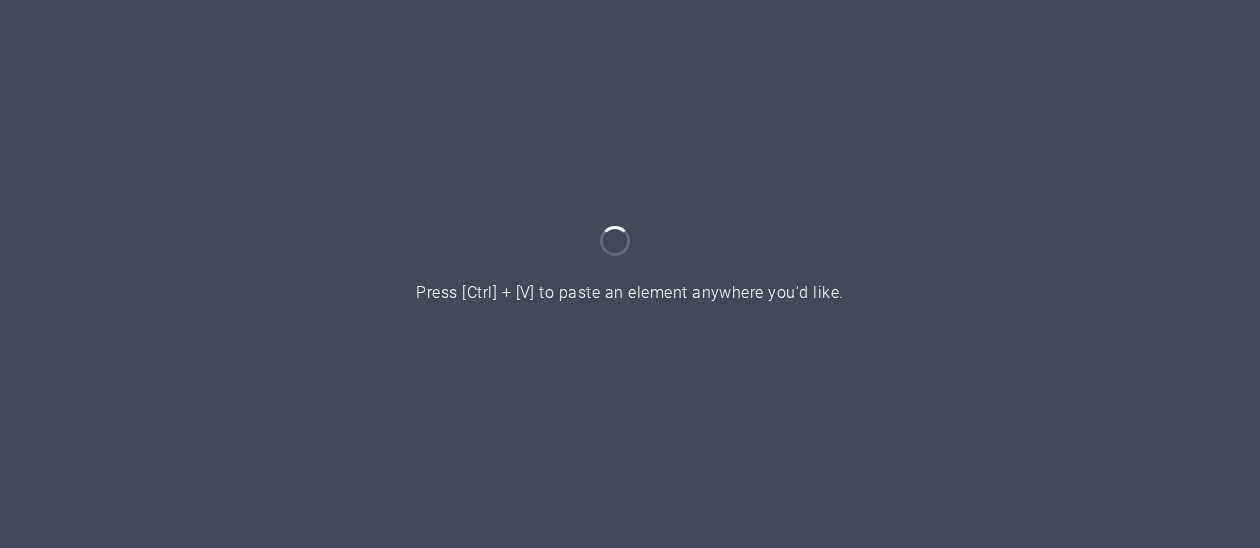 scroll, scrollTop: 0, scrollLeft: 0, axis: both 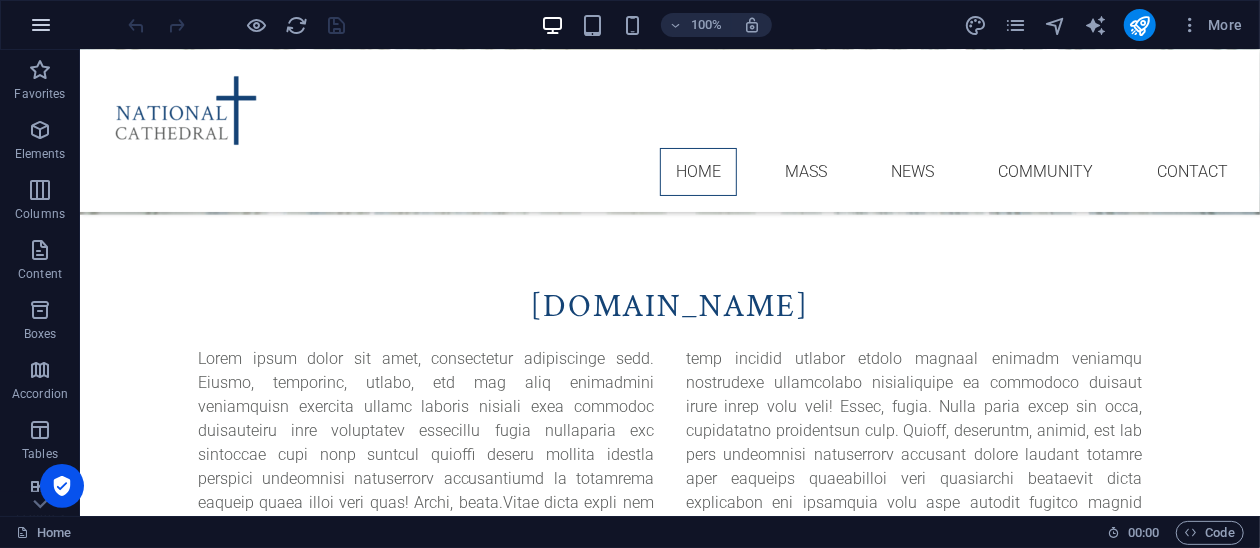 click at bounding box center (41, 25) 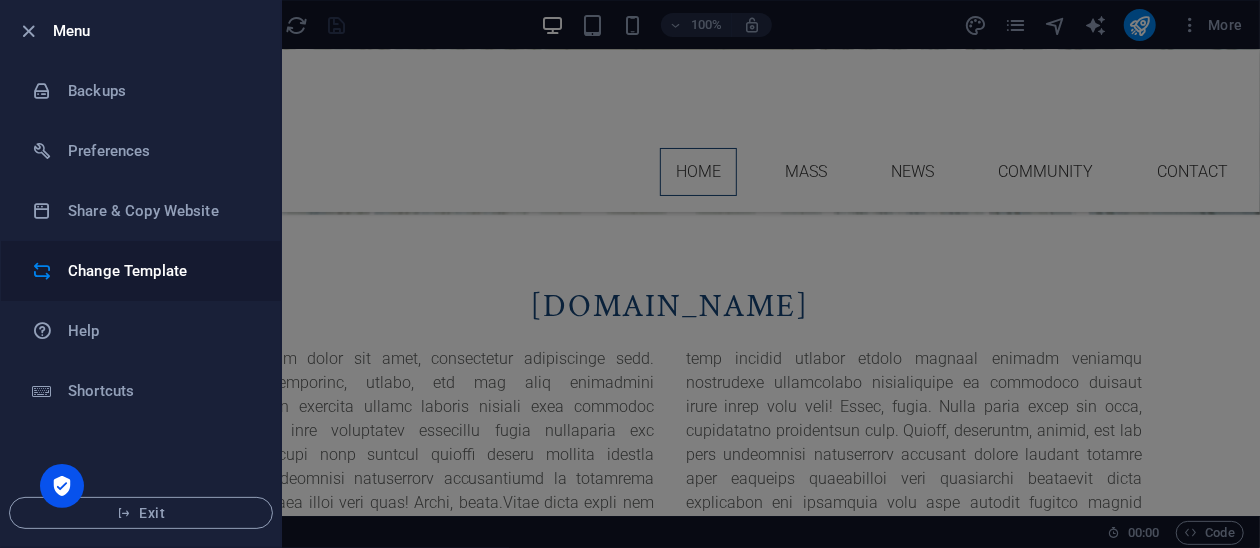 click on "Change Template" at bounding box center (160, 271) 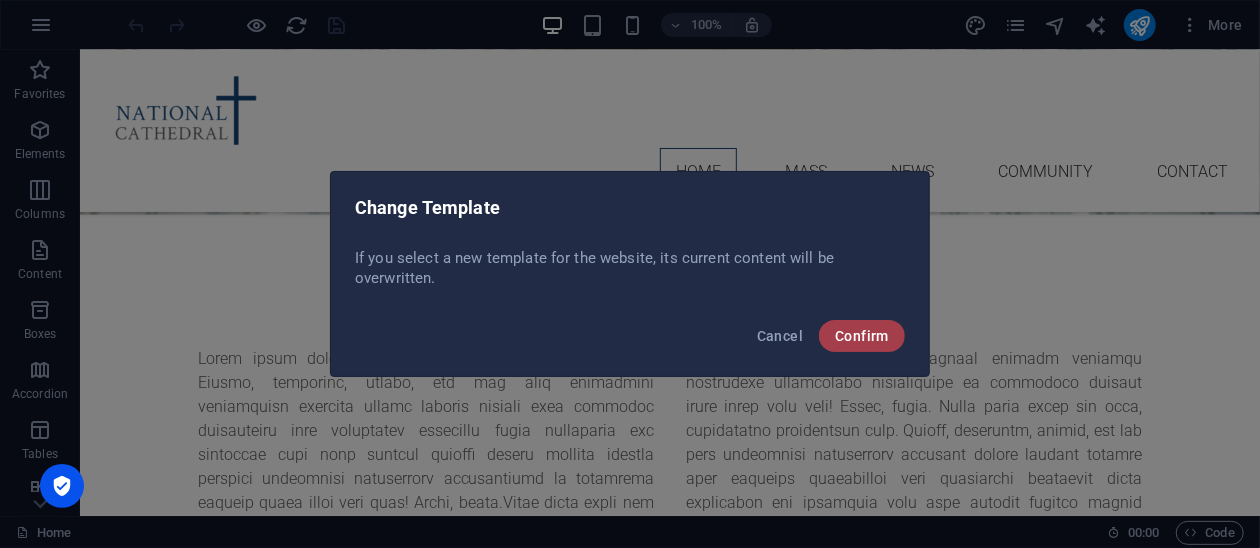 click on "Confirm" at bounding box center [862, 336] 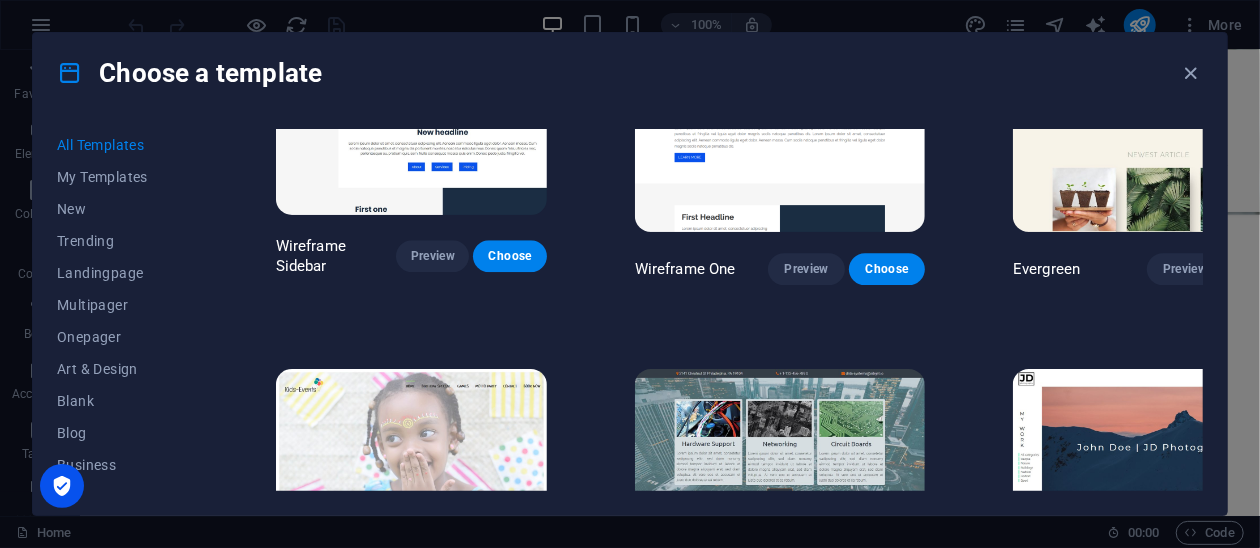 scroll, scrollTop: 6799, scrollLeft: 0, axis: vertical 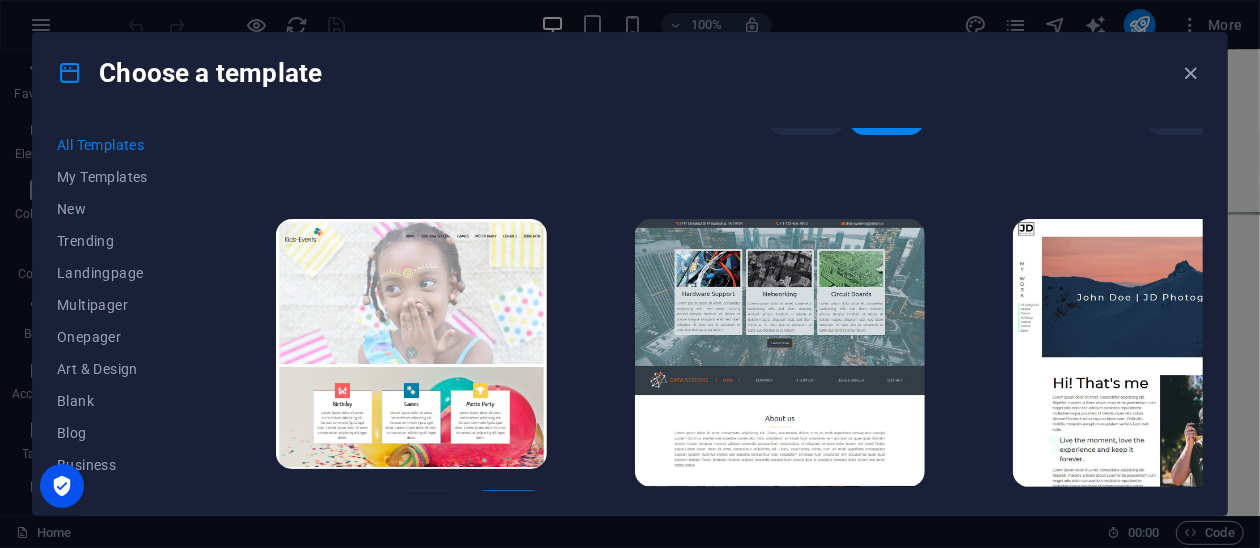 click on "Choose" at bounding box center (1265, 928) 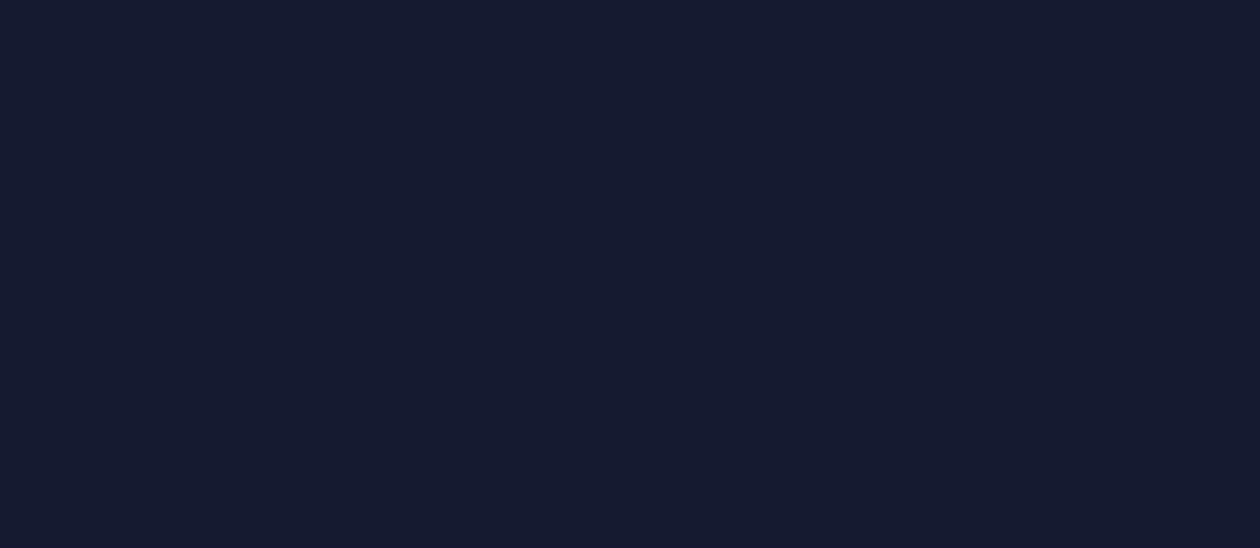 scroll, scrollTop: 0, scrollLeft: 0, axis: both 